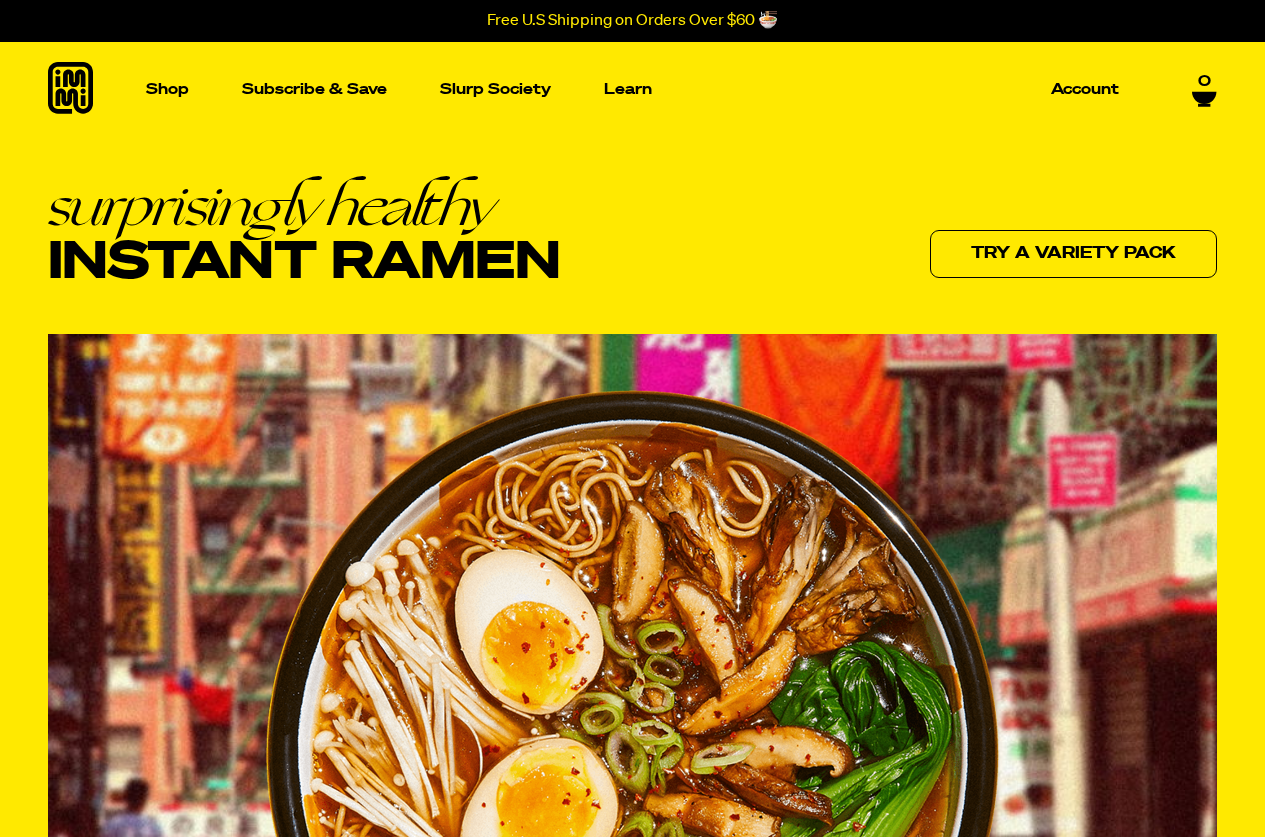 scroll, scrollTop: 300, scrollLeft: 0, axis: vertical 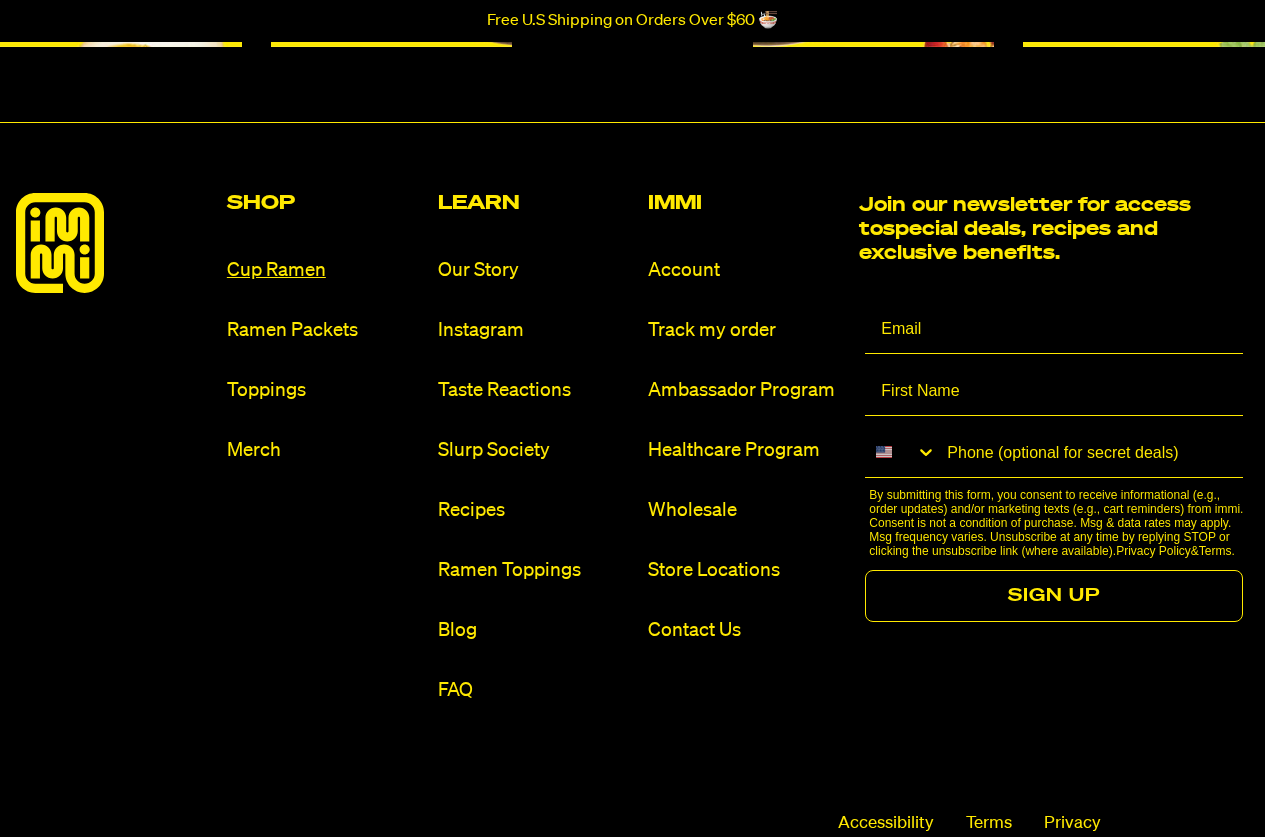 click on "Cup Ramen" at bounding box center (324, 270) 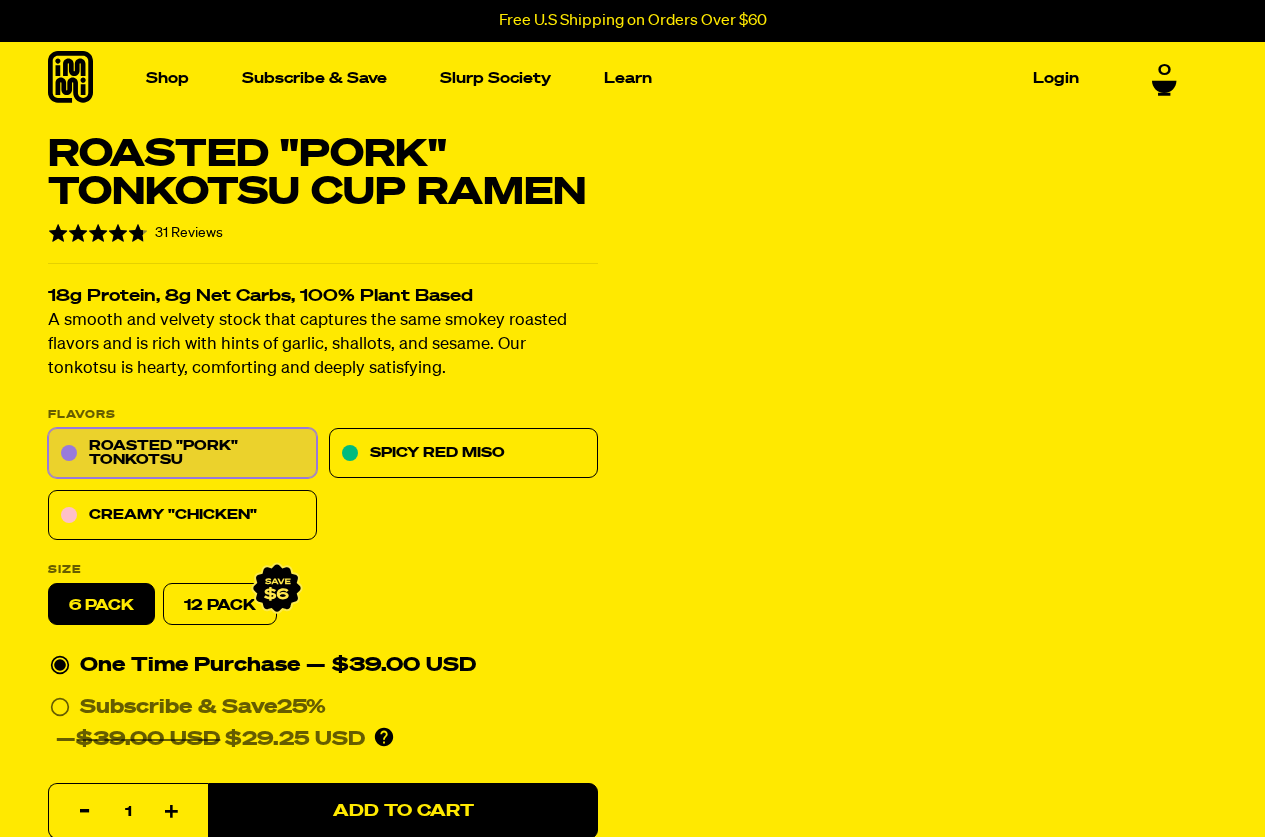 scroll, scrollTop: 0, scrollLeft: 0, axis: both 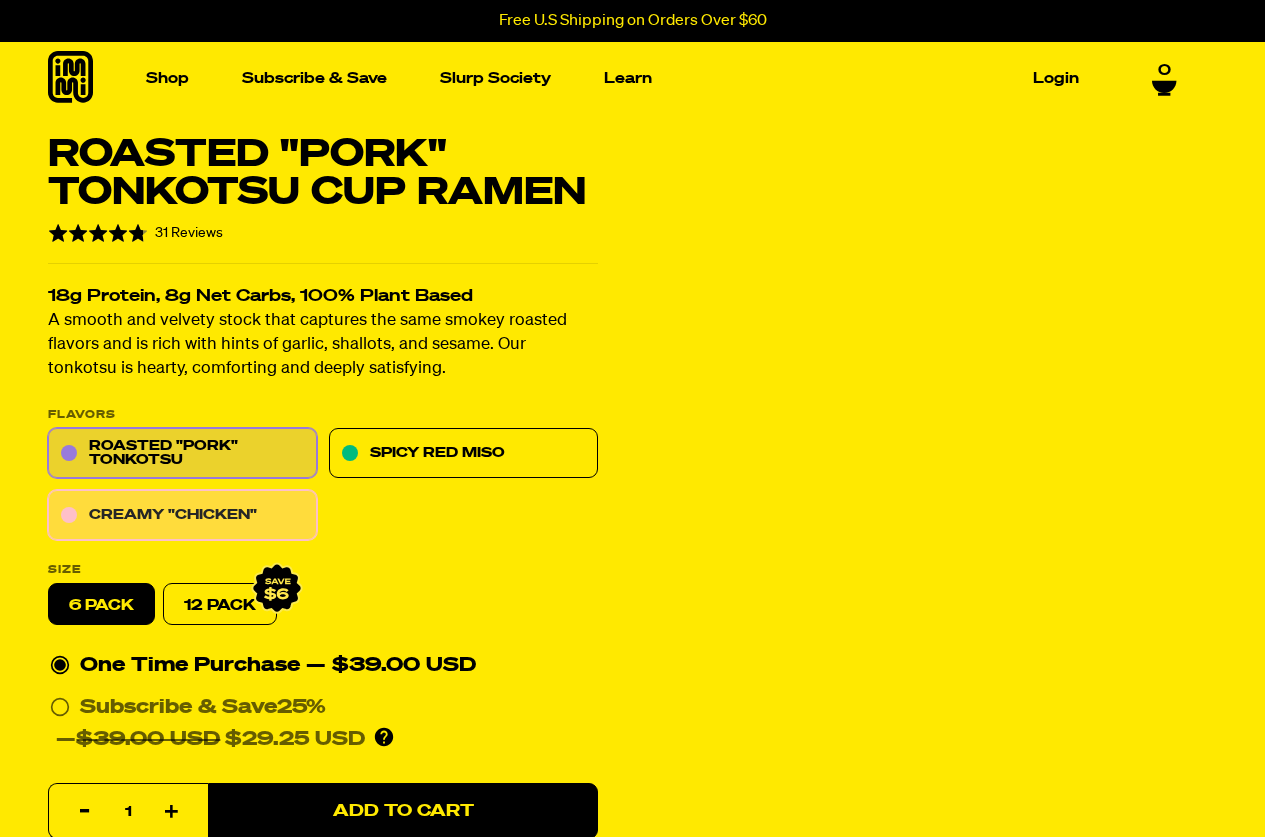 click on "Creamy "Chicken"" at bounding box center [182, 516] 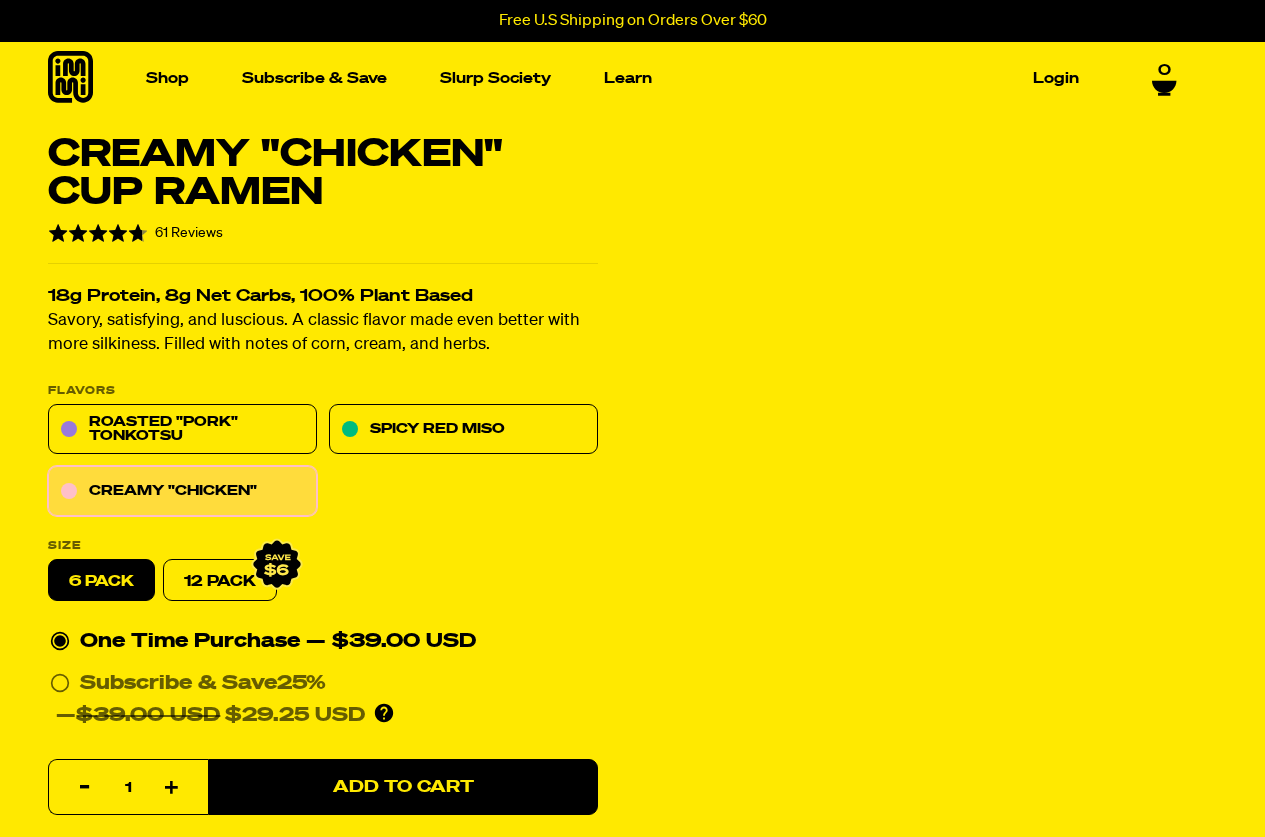 scroll, scrollTop: 0, scrollLeft: 0, axis: both 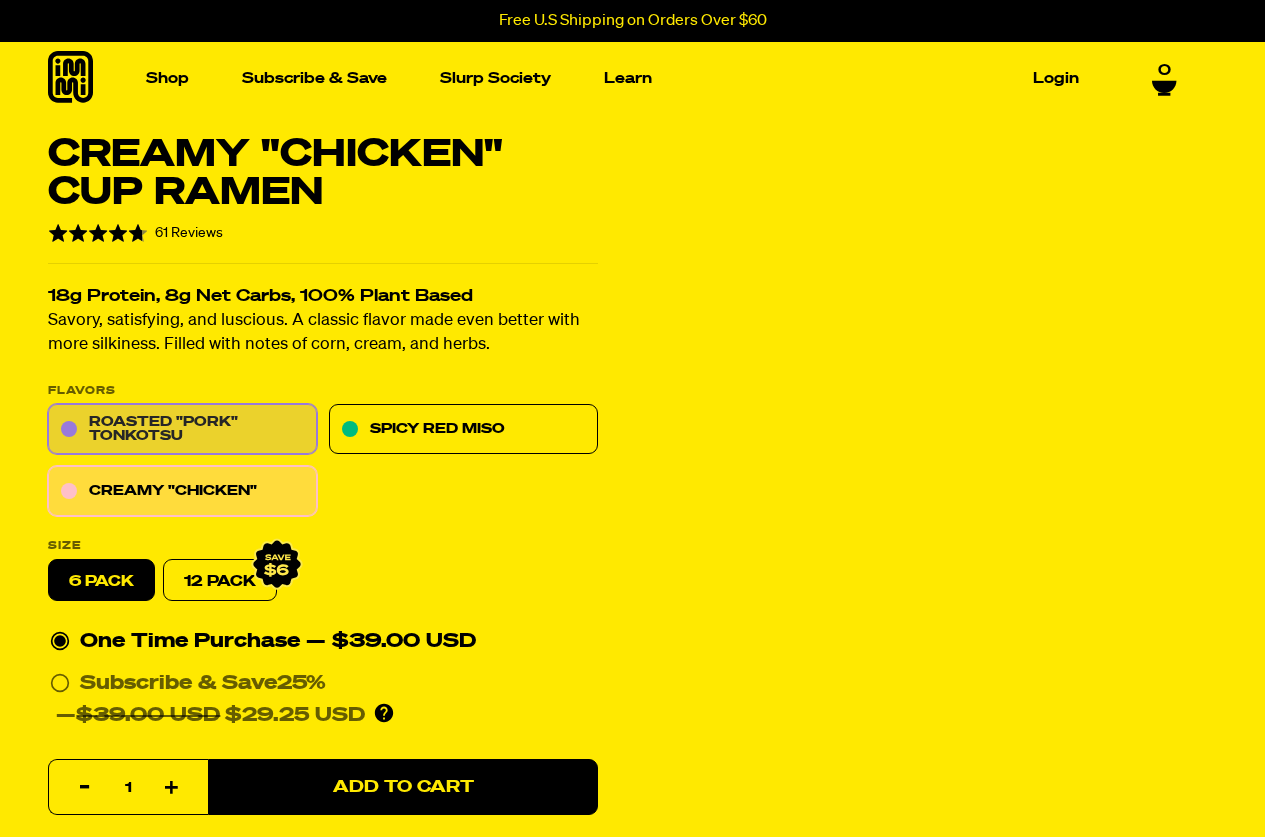 click on "Roasted "Pork" Tonkotsu" at bounding box center [182, 430] 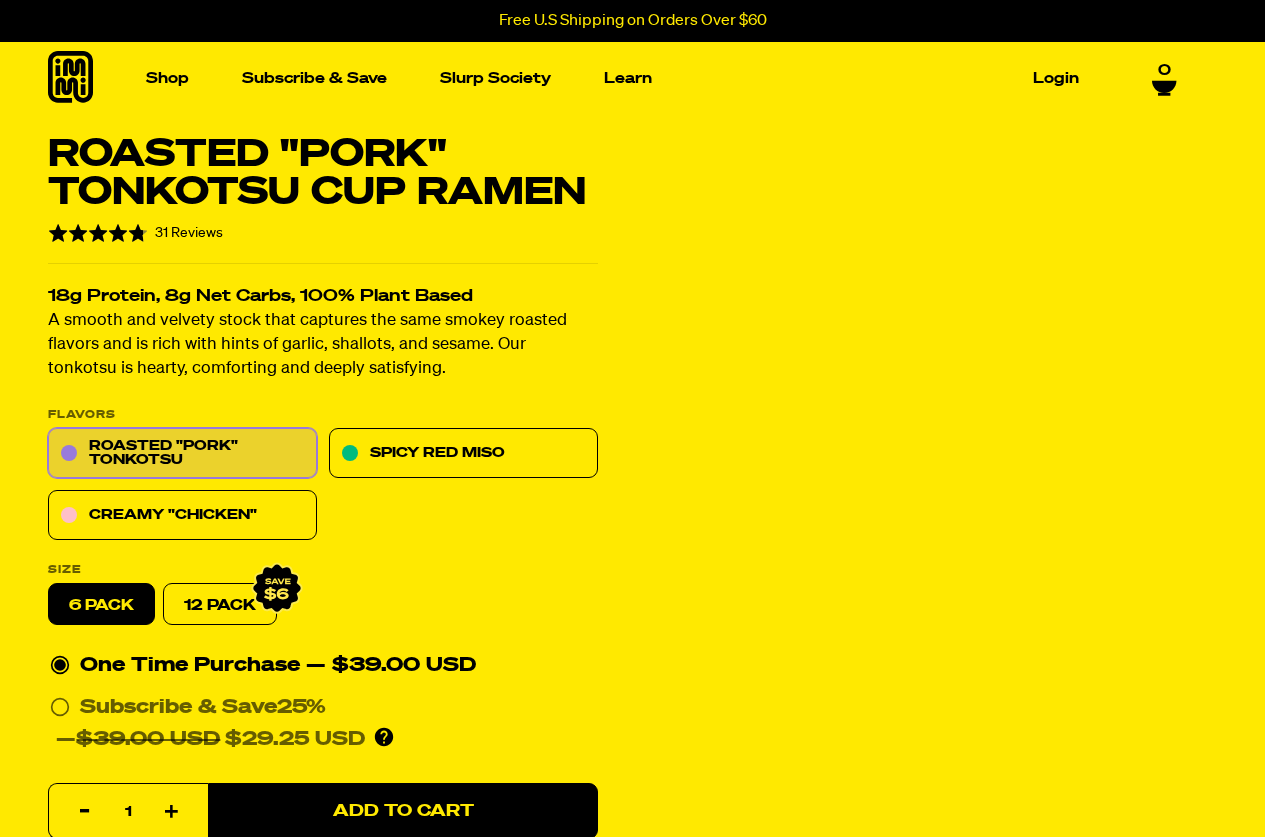 scroll, scrollTop: 0, scrollLeft: 0, axis: both 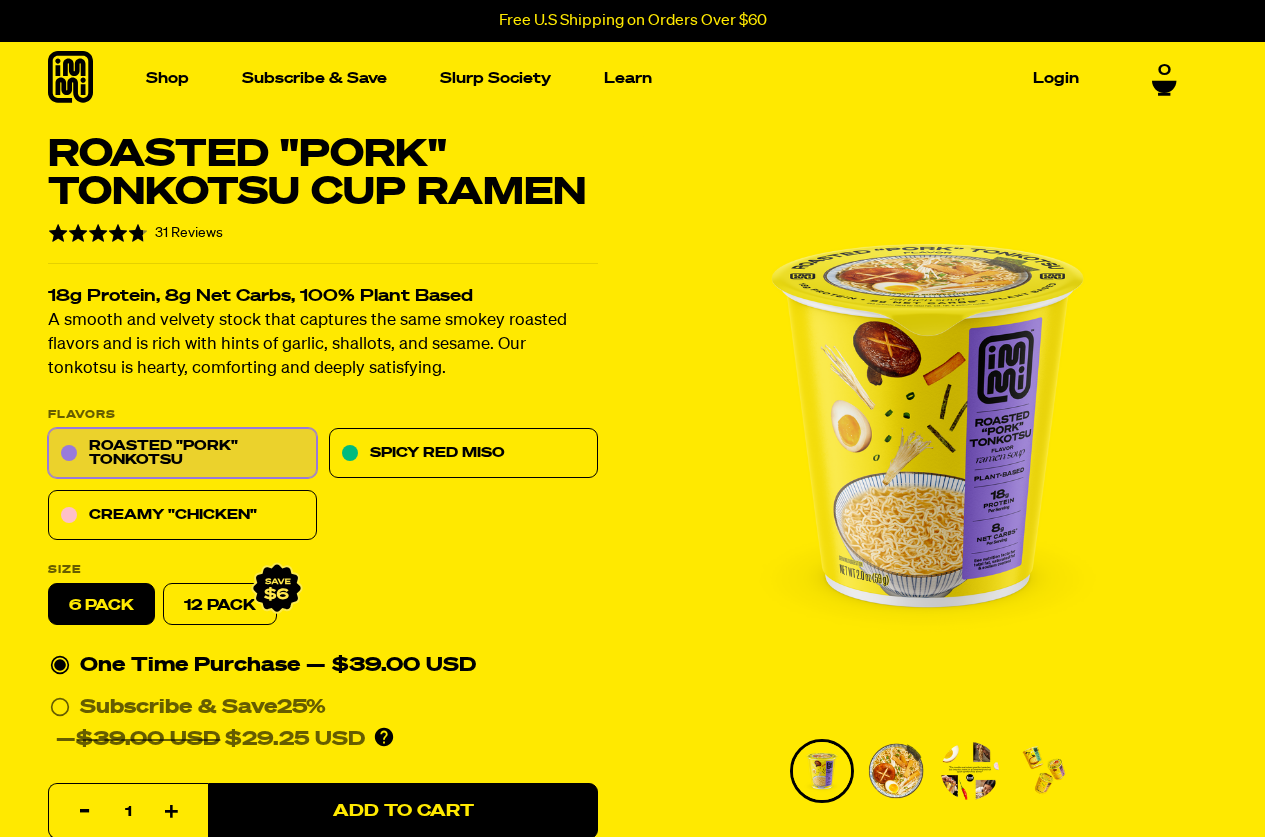 click at bounding box center (896, 771) 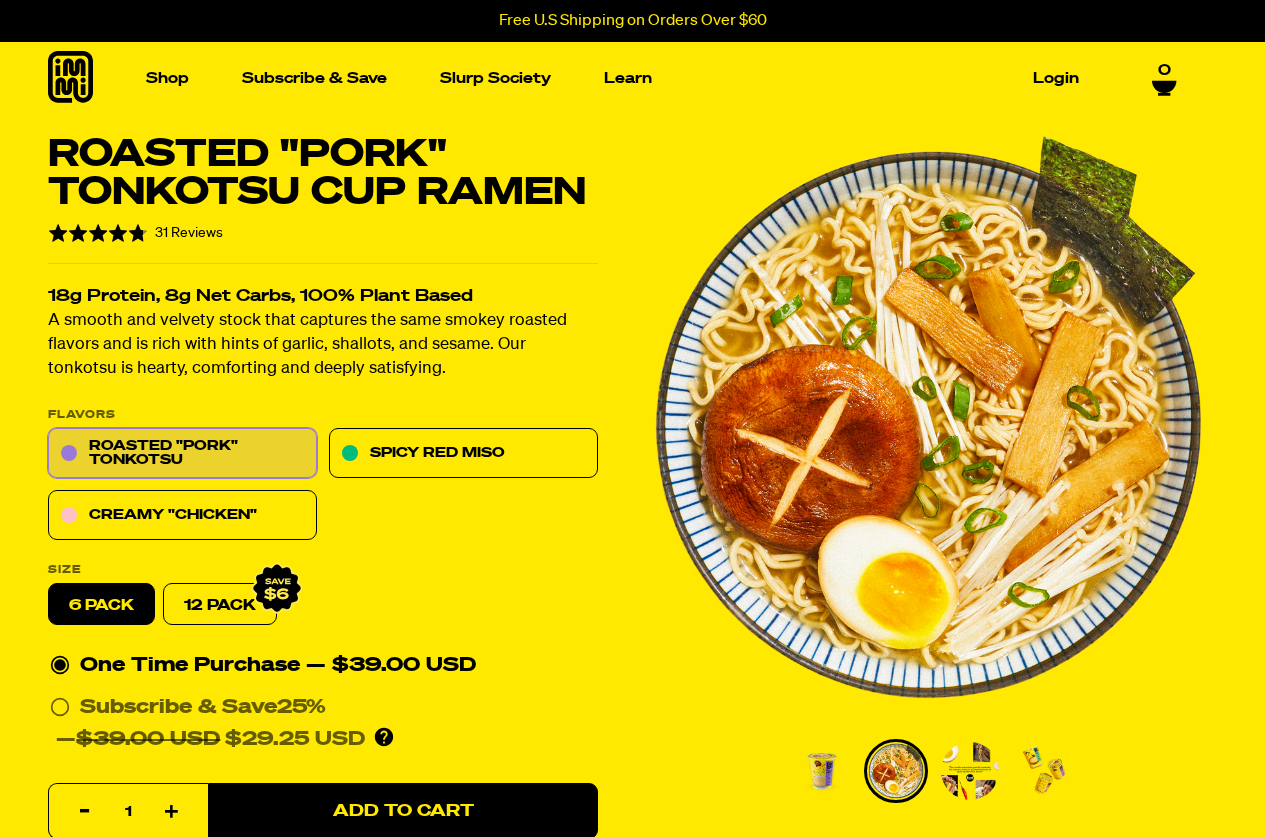 click at bounding box center (970, 771) 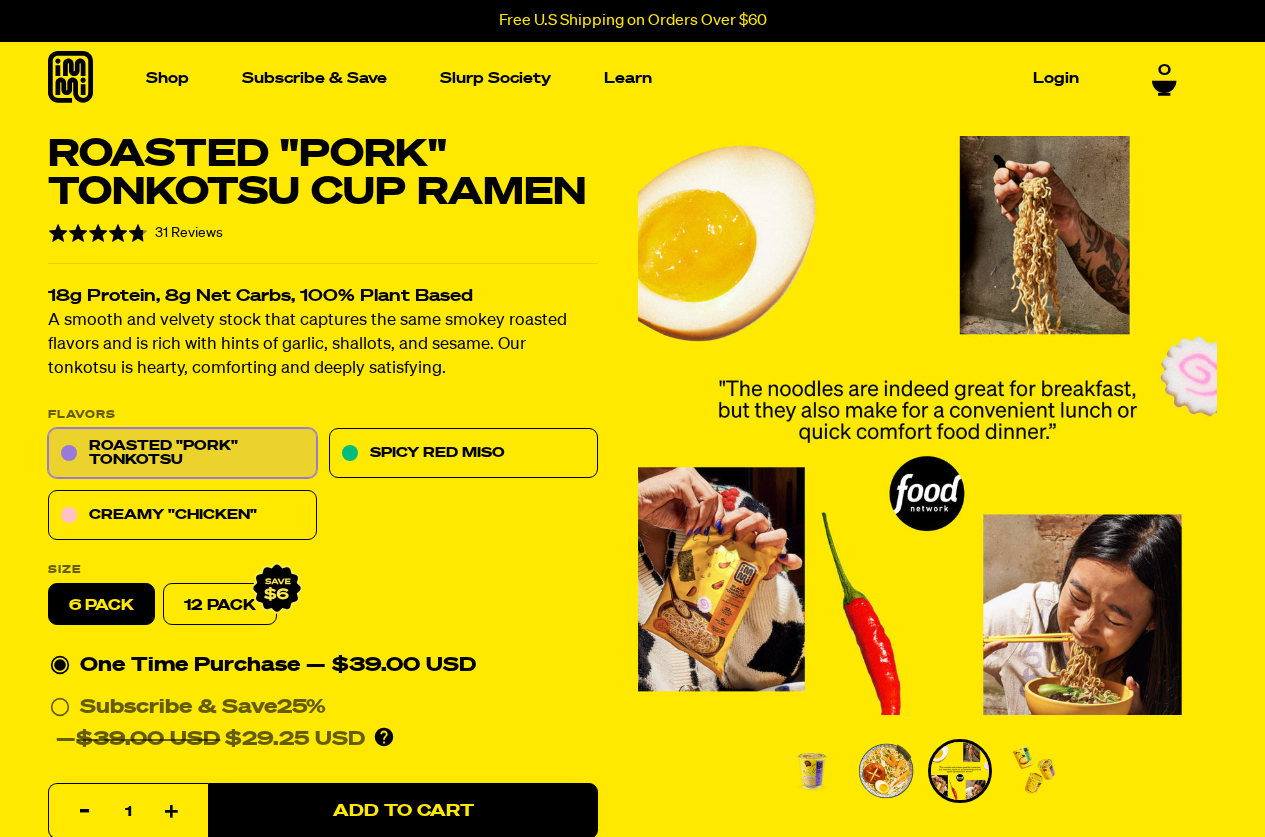 click at bounding box center [1034, 771] 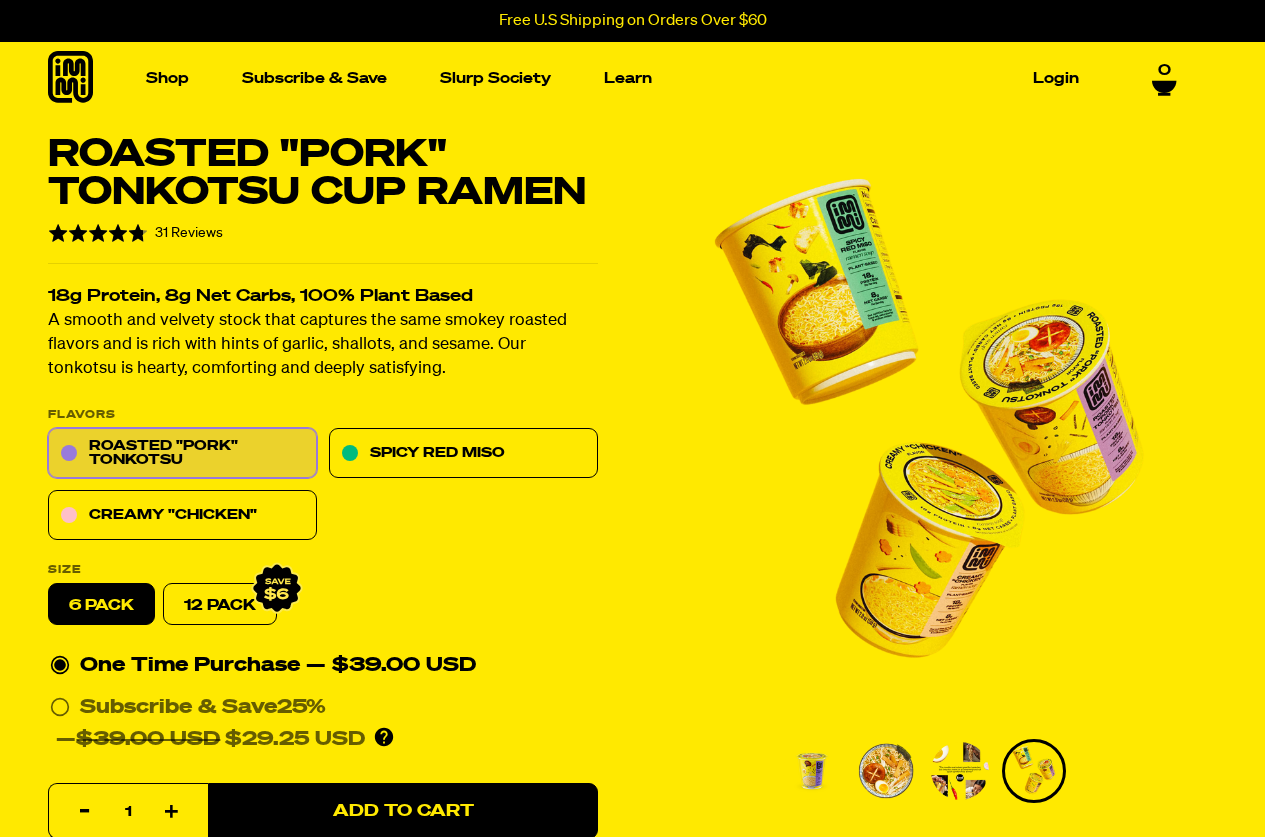 click at bounding box center [812, 771] 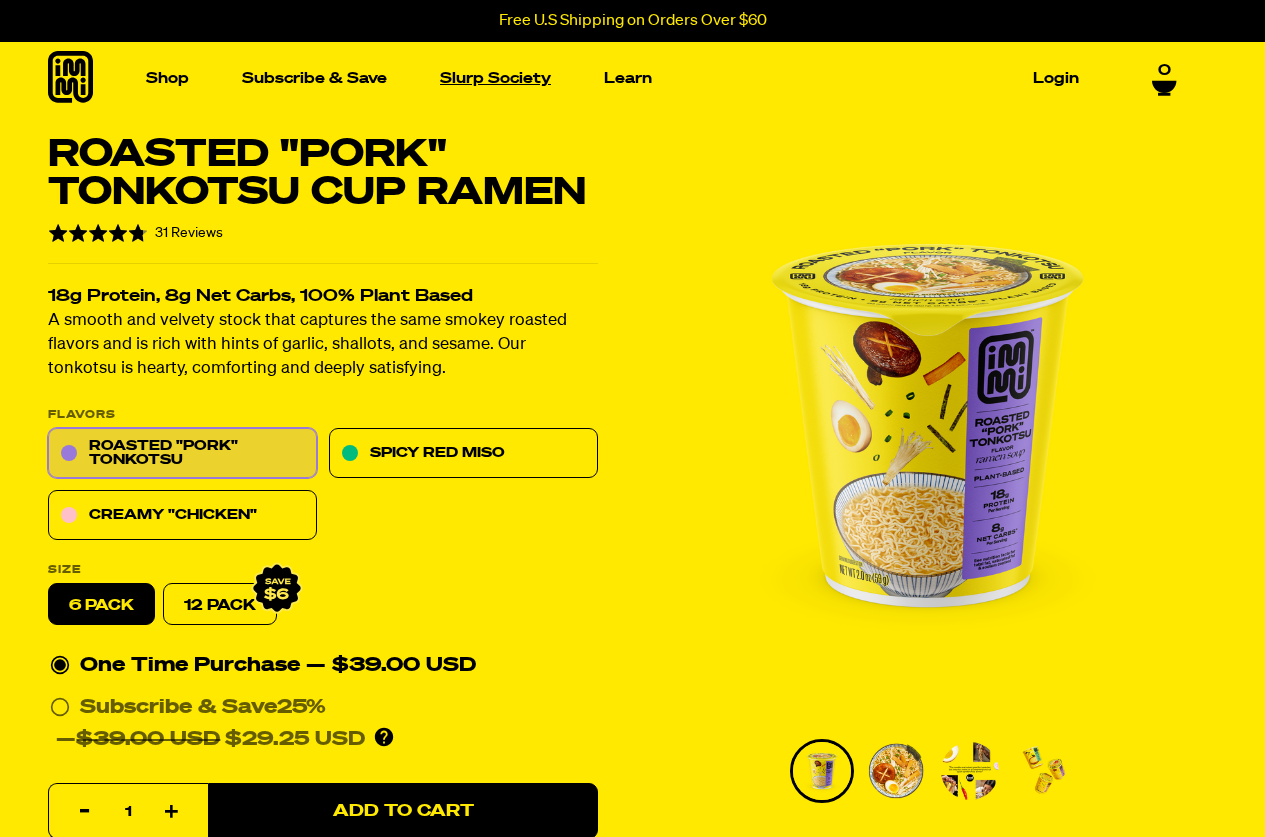 click on "Slurp Society" at bounding box center [495, 78] 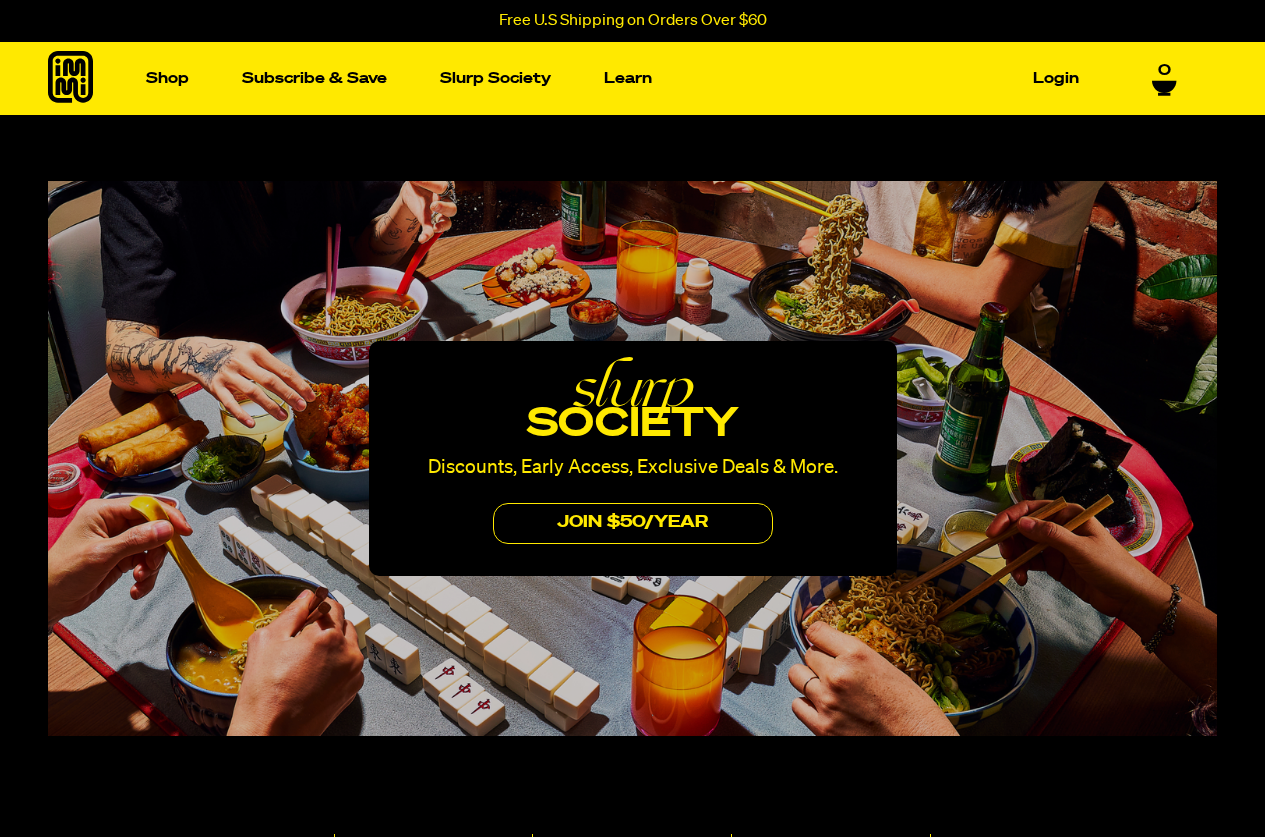 scroll, scrollTop: 0, scrollLeft: 0, axis: both 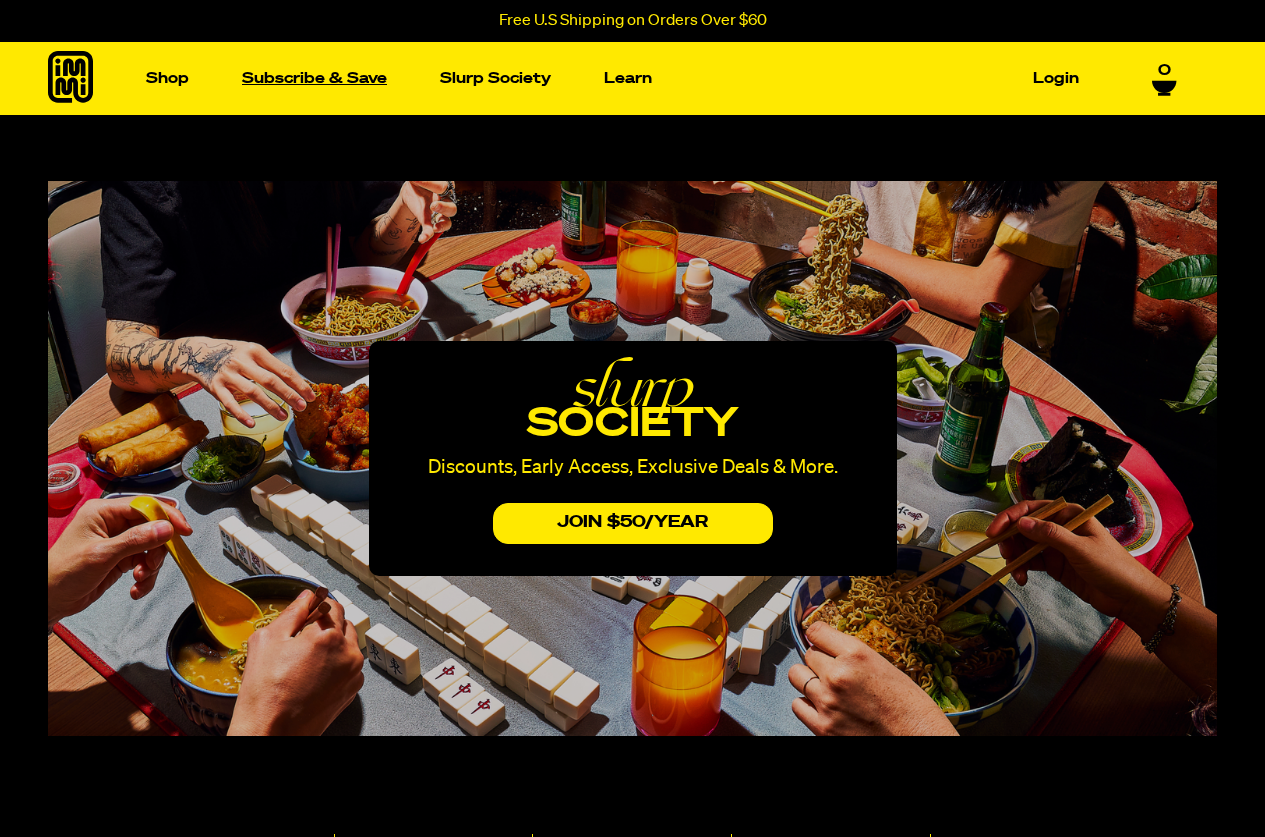 click on "Subscribe & Save" at bounding box center [314, 78] 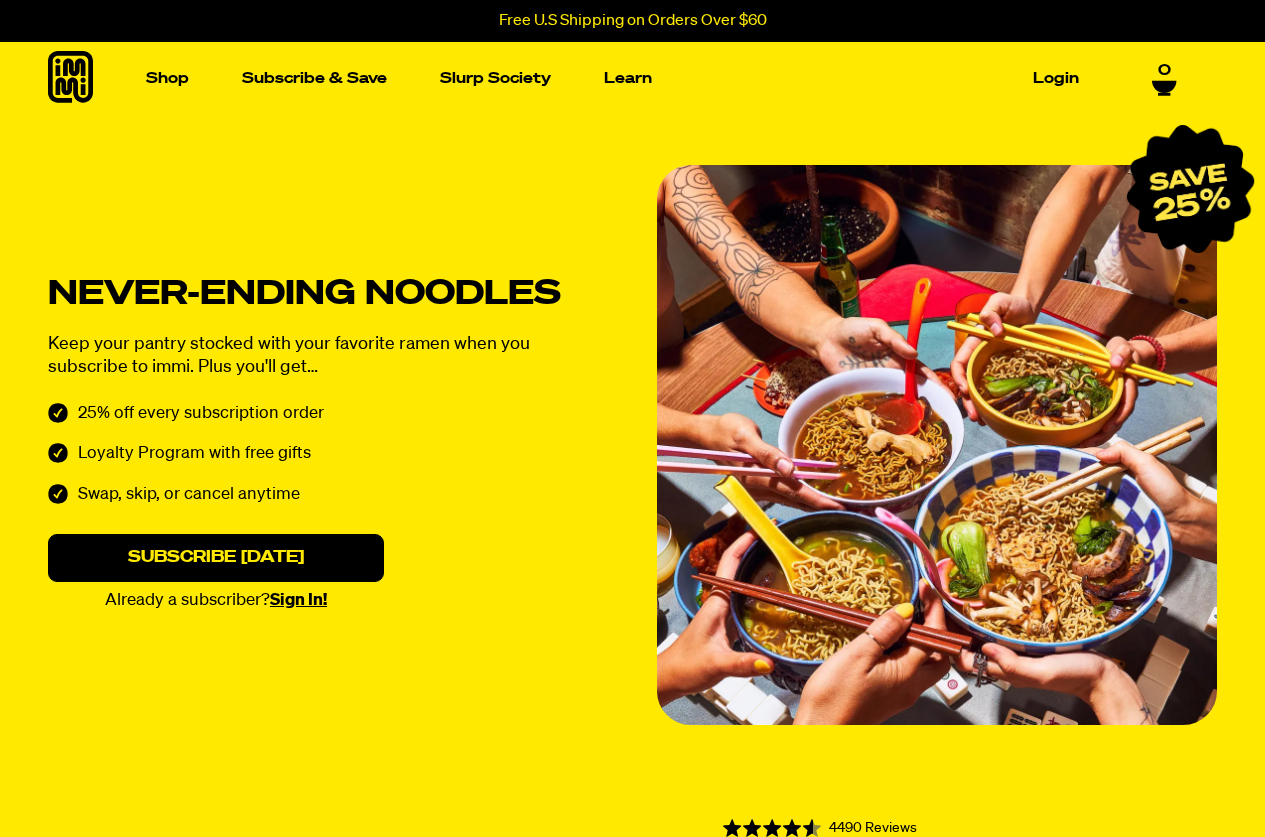 scroll, scrollTop: 0, scrollLeft: 0, axis: both 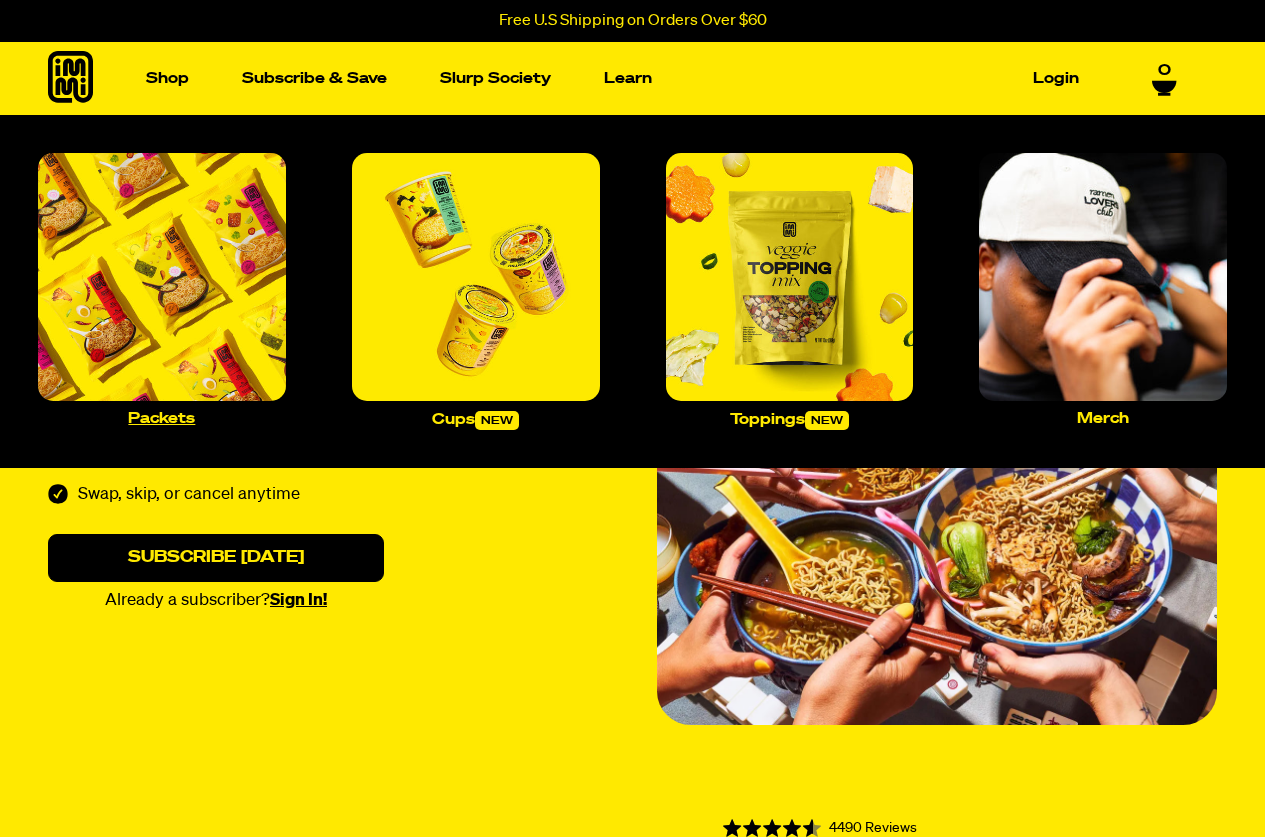 click at bounding box center [162, 277] 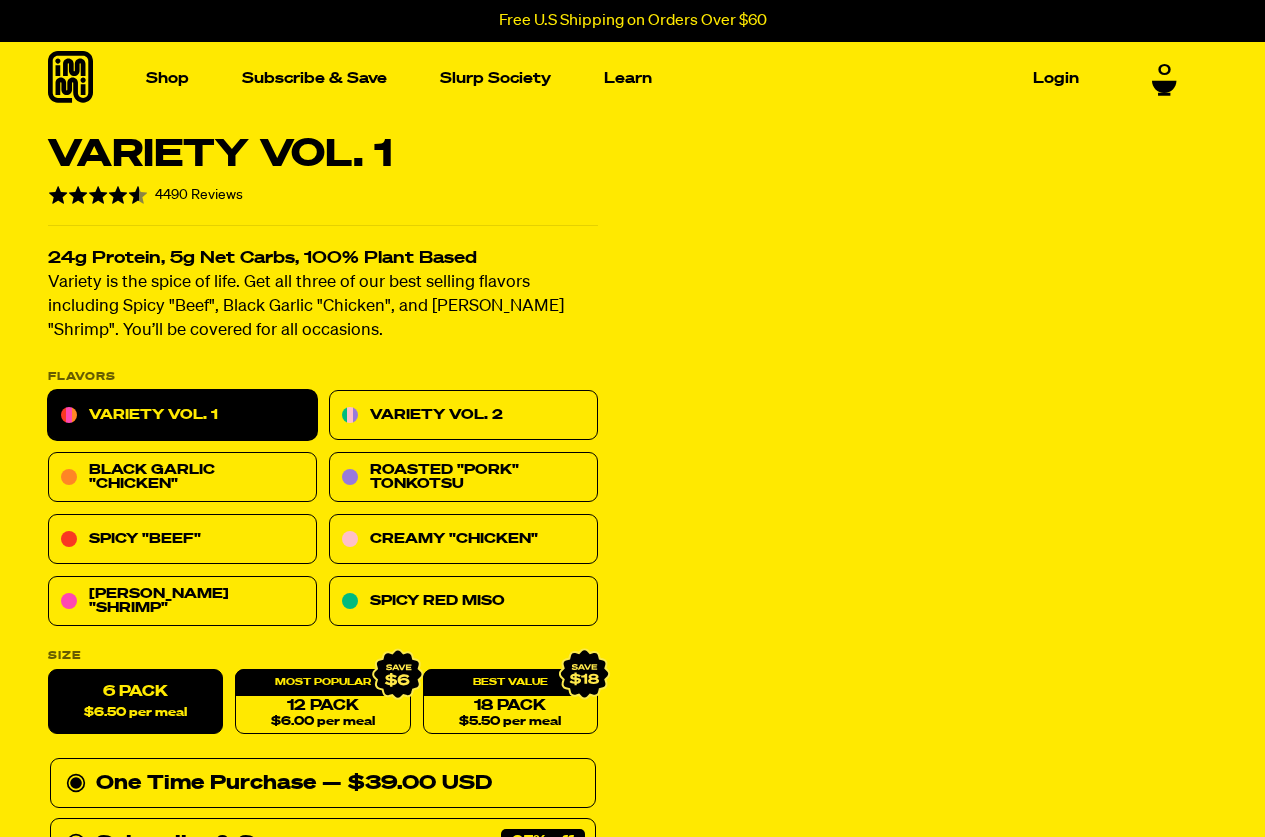 scroll, scrollTop: 0, scrollLeft: 0, axis: both 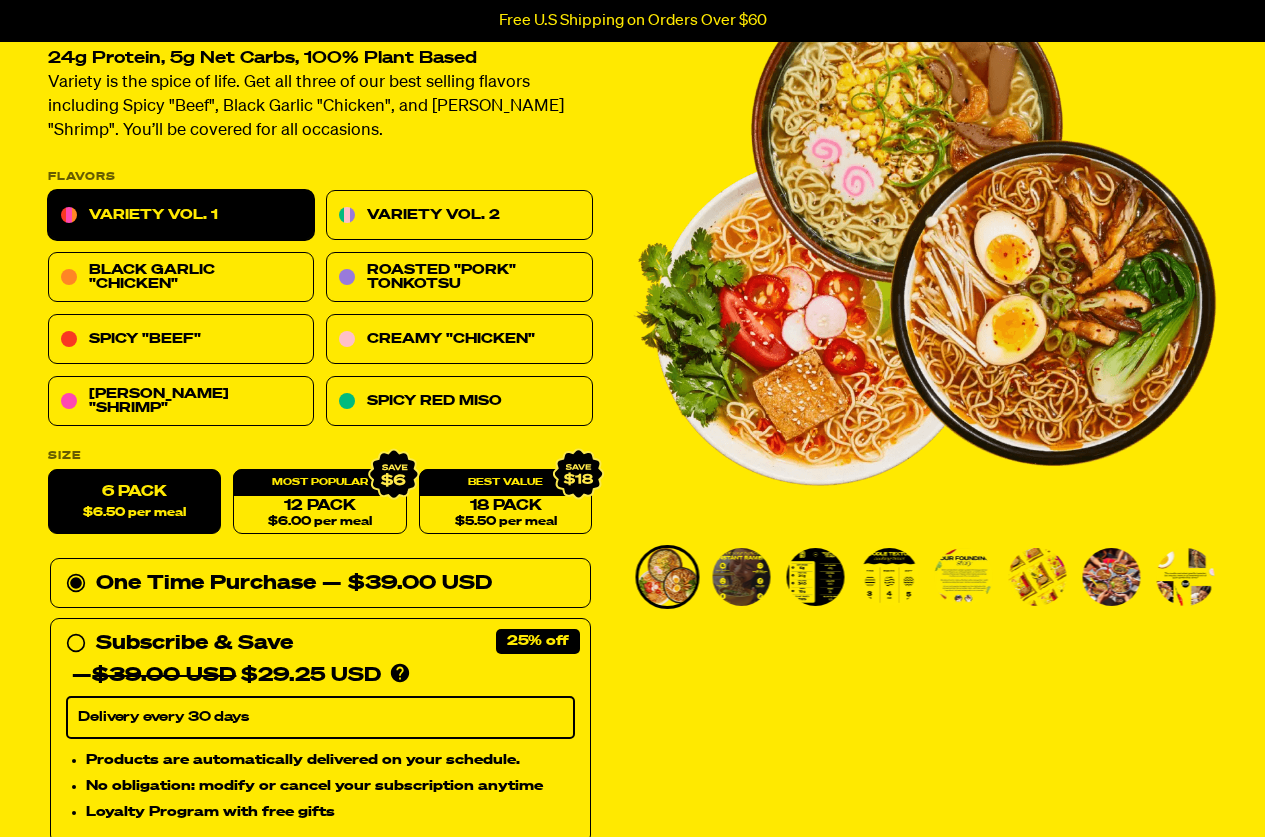 click at bounding box center (889, 577) 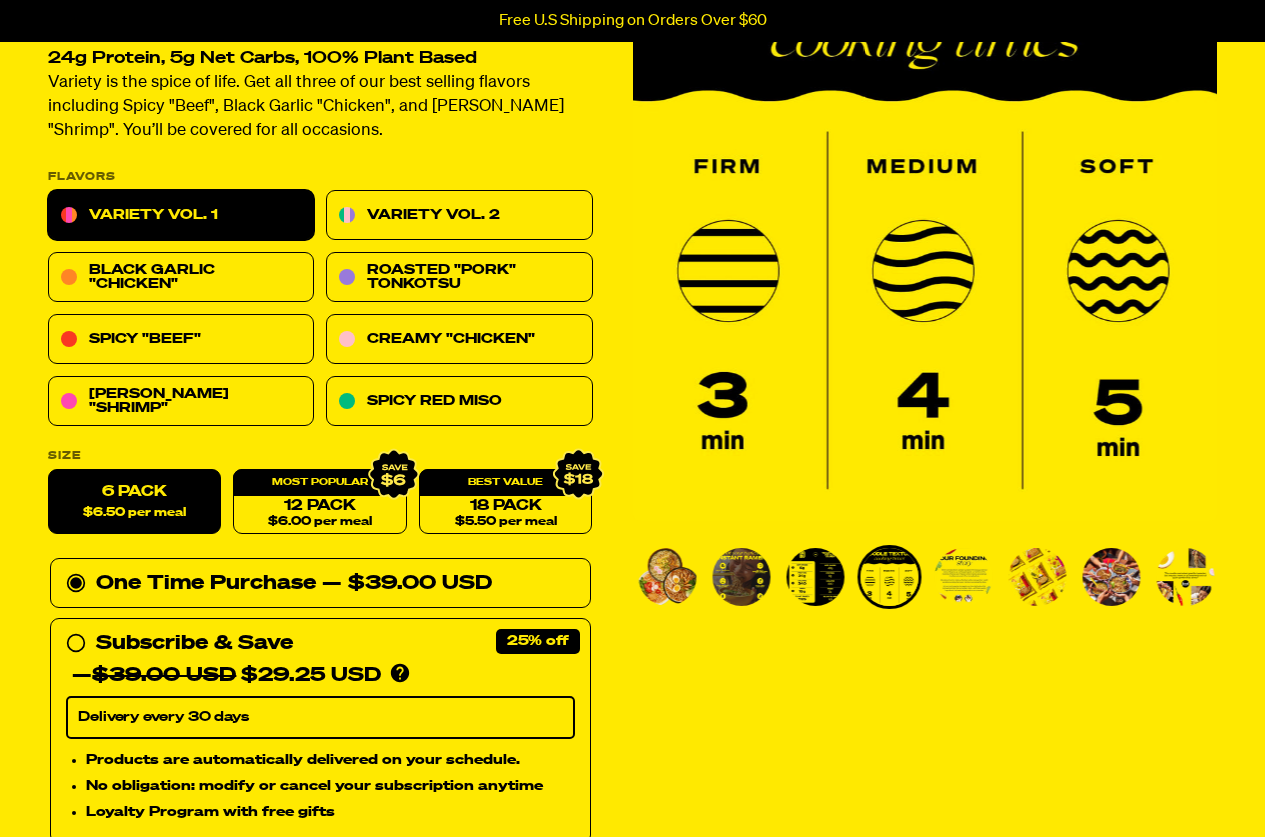 click at bounding box center (815, 577) 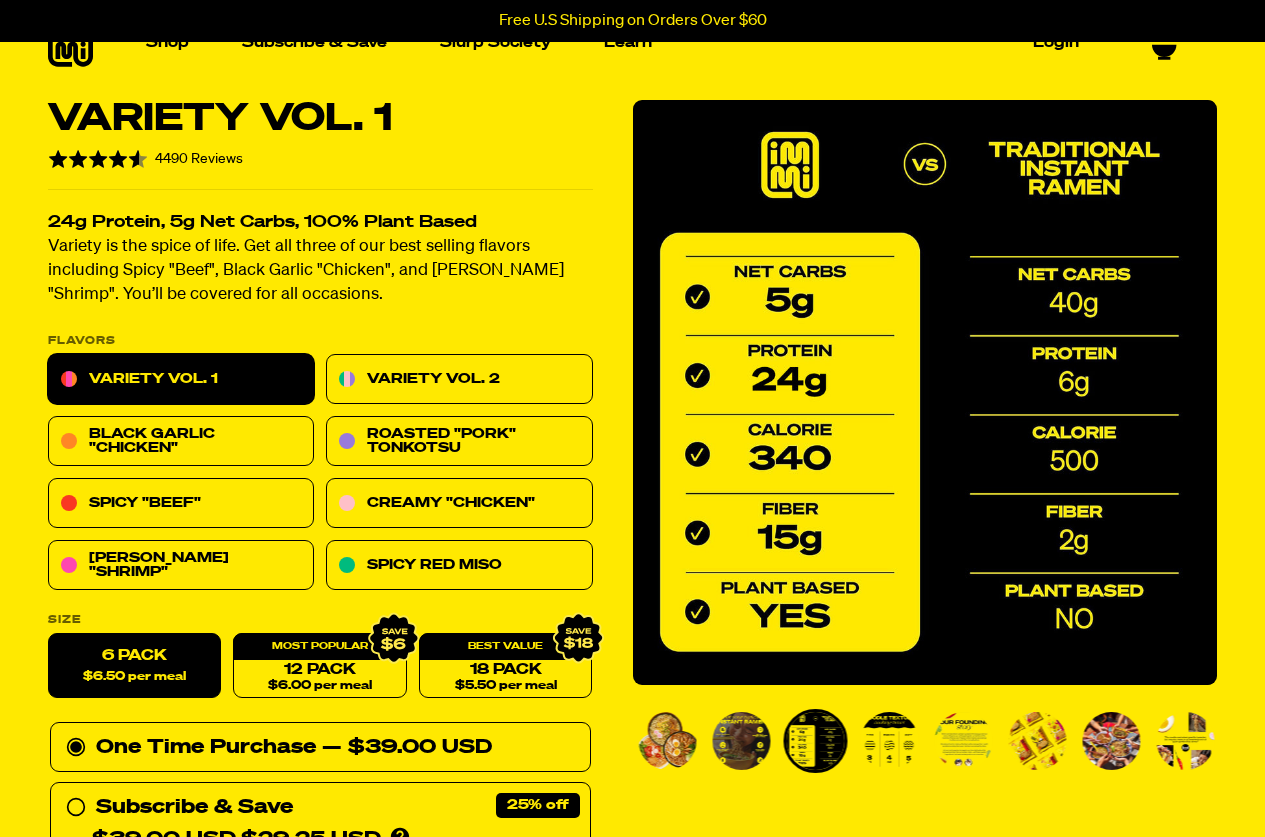scroll, scrollTop: 0, scrollLeft: 0, axis: both 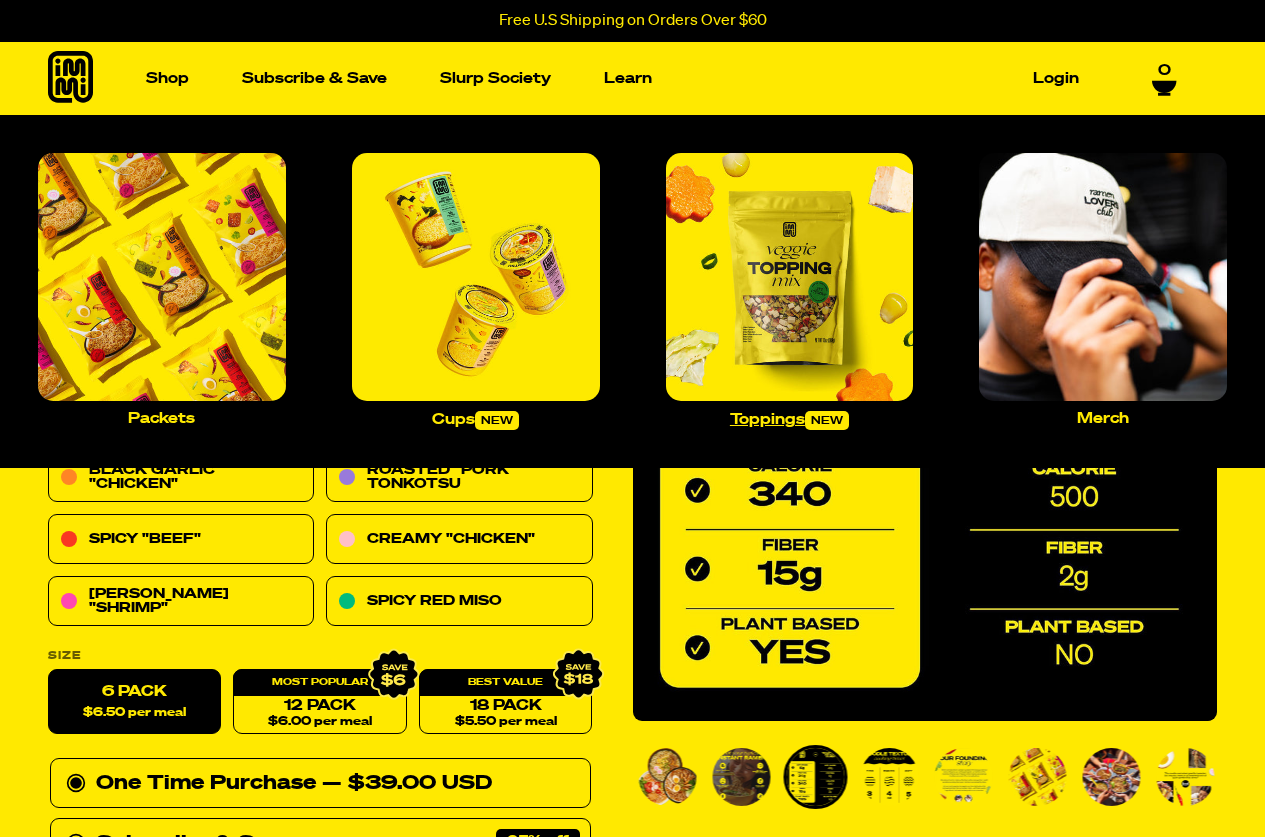 click at bounding box center [790, 277] 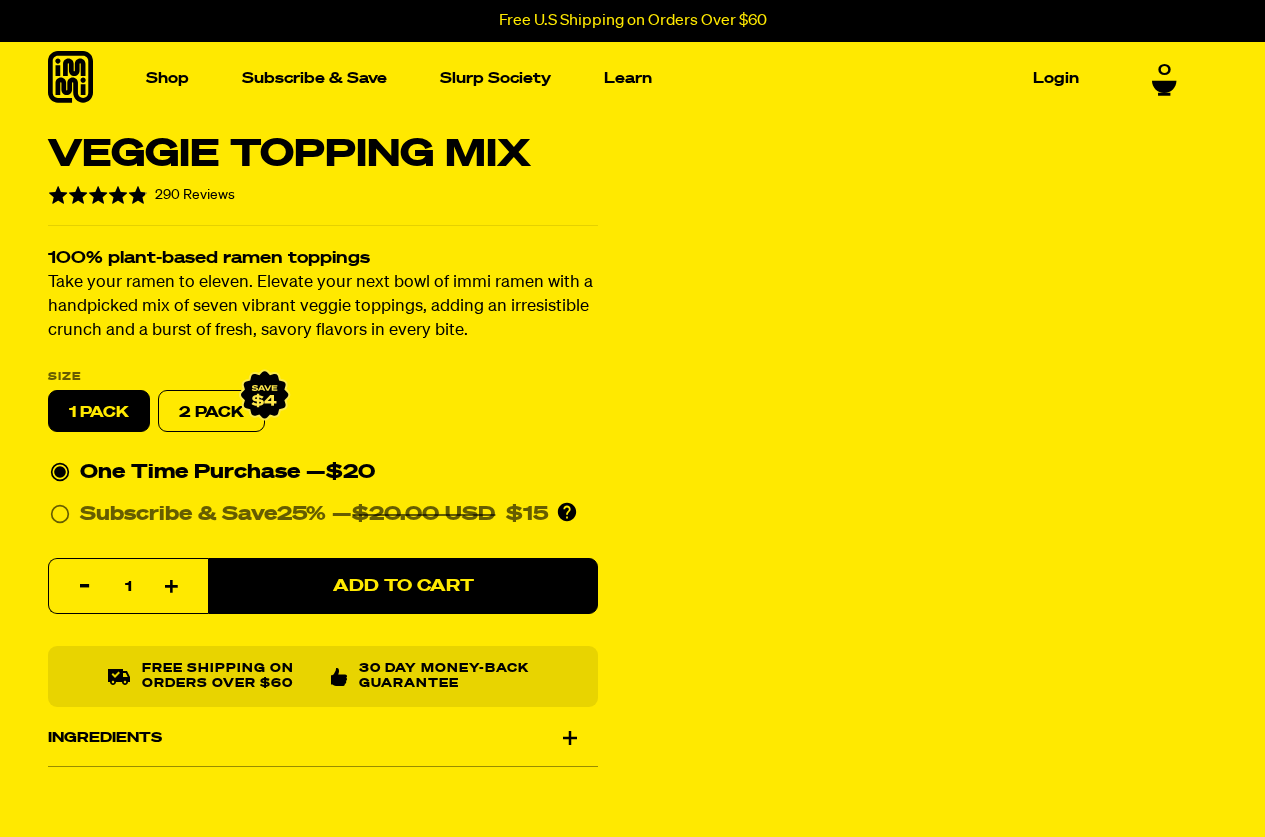 scroll, scrollTop: 0, scrollLeft: 0, axis: both 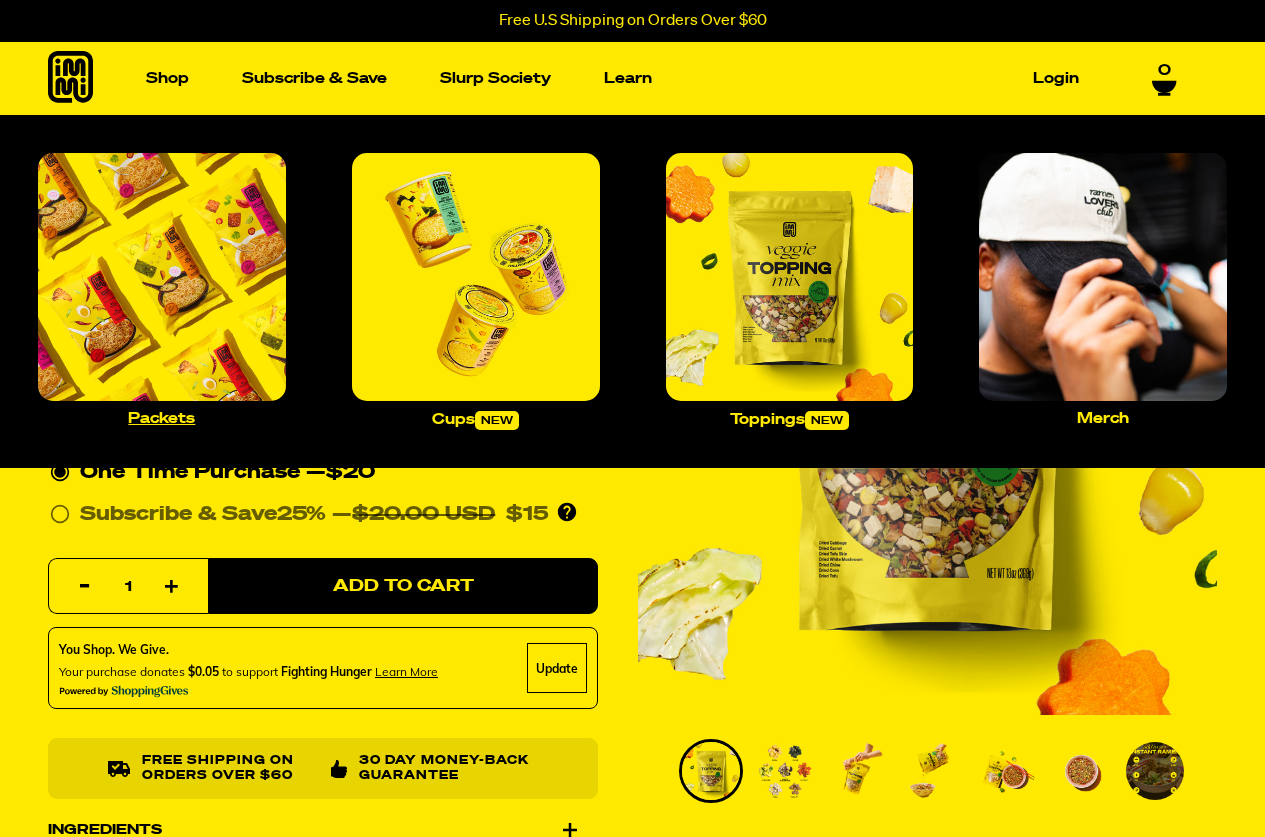 click at bounding box center (162, 277) 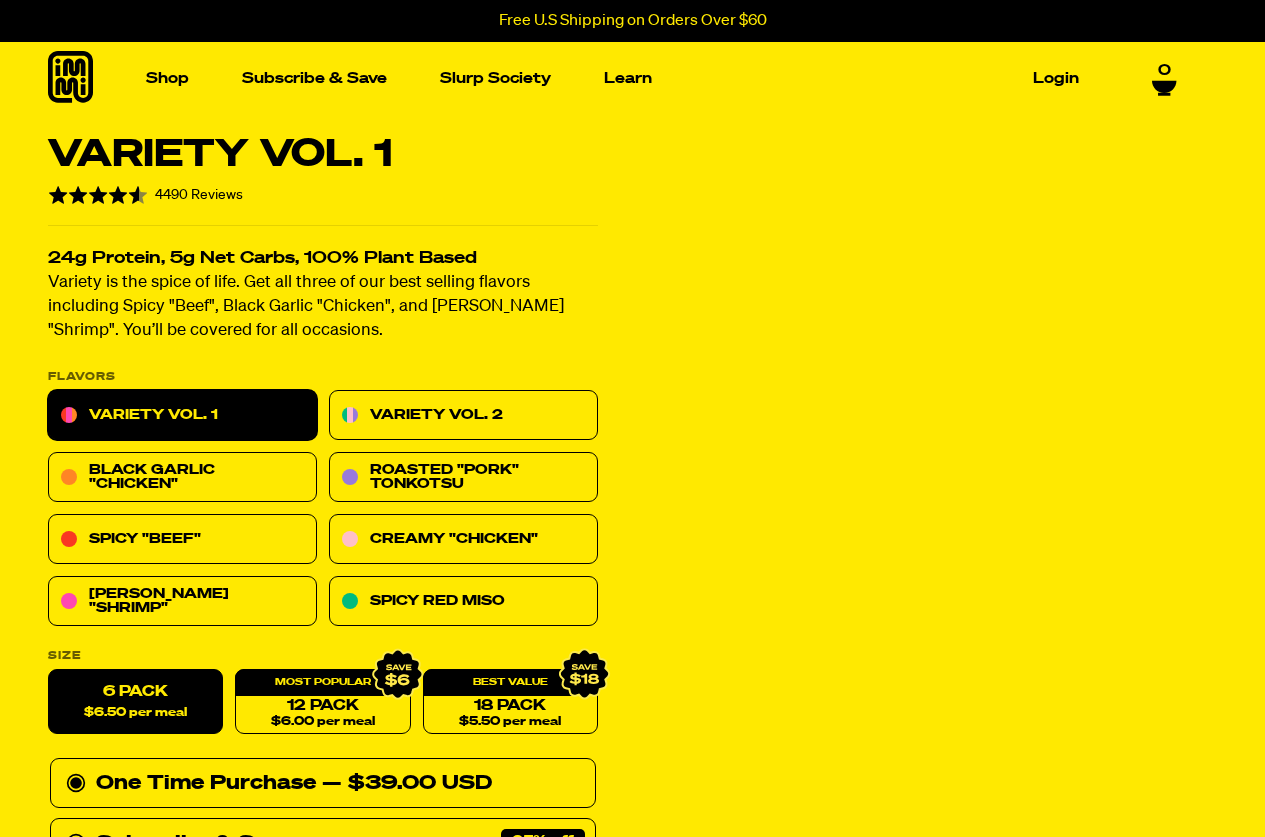 scroll, scrollTop: 0, scrollLeft: 0, axis: both 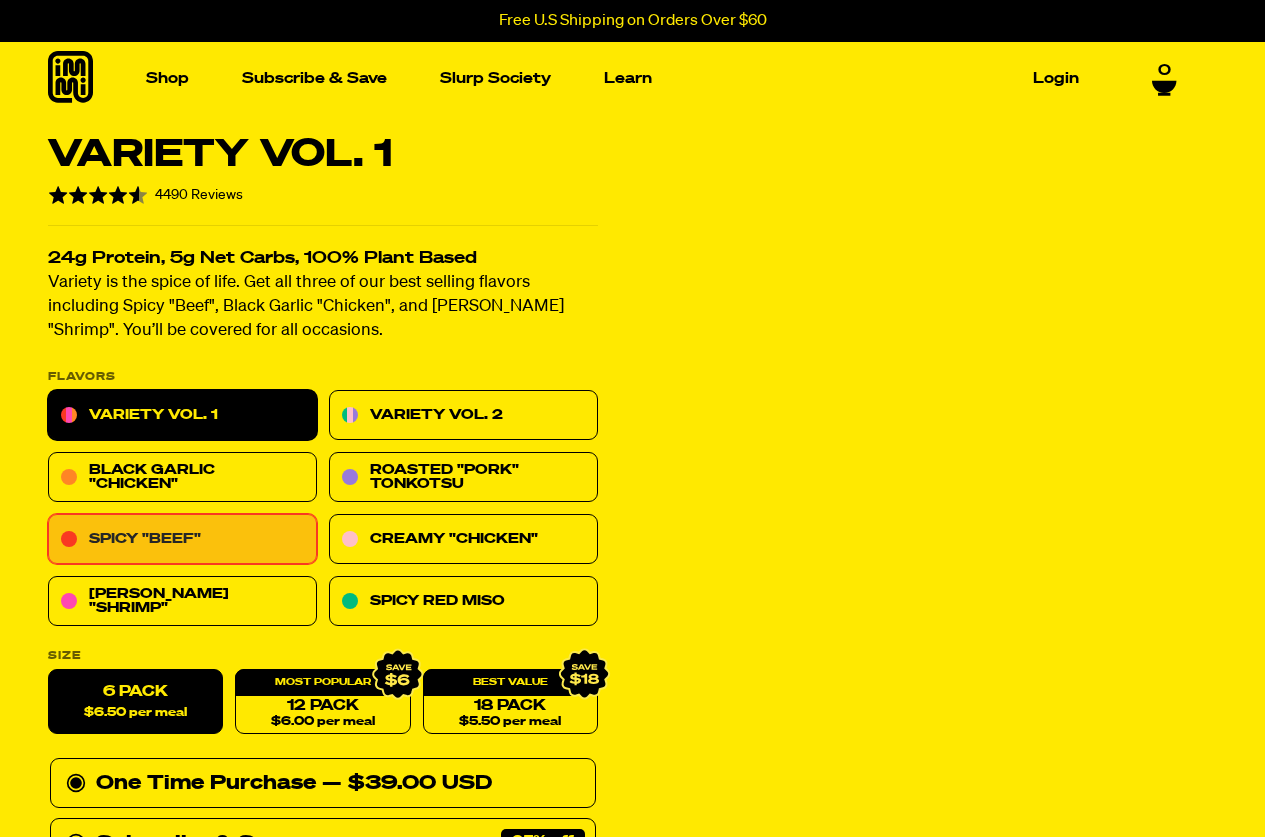 click on "Spicy "Beef"" at bounding box center (182, 540) 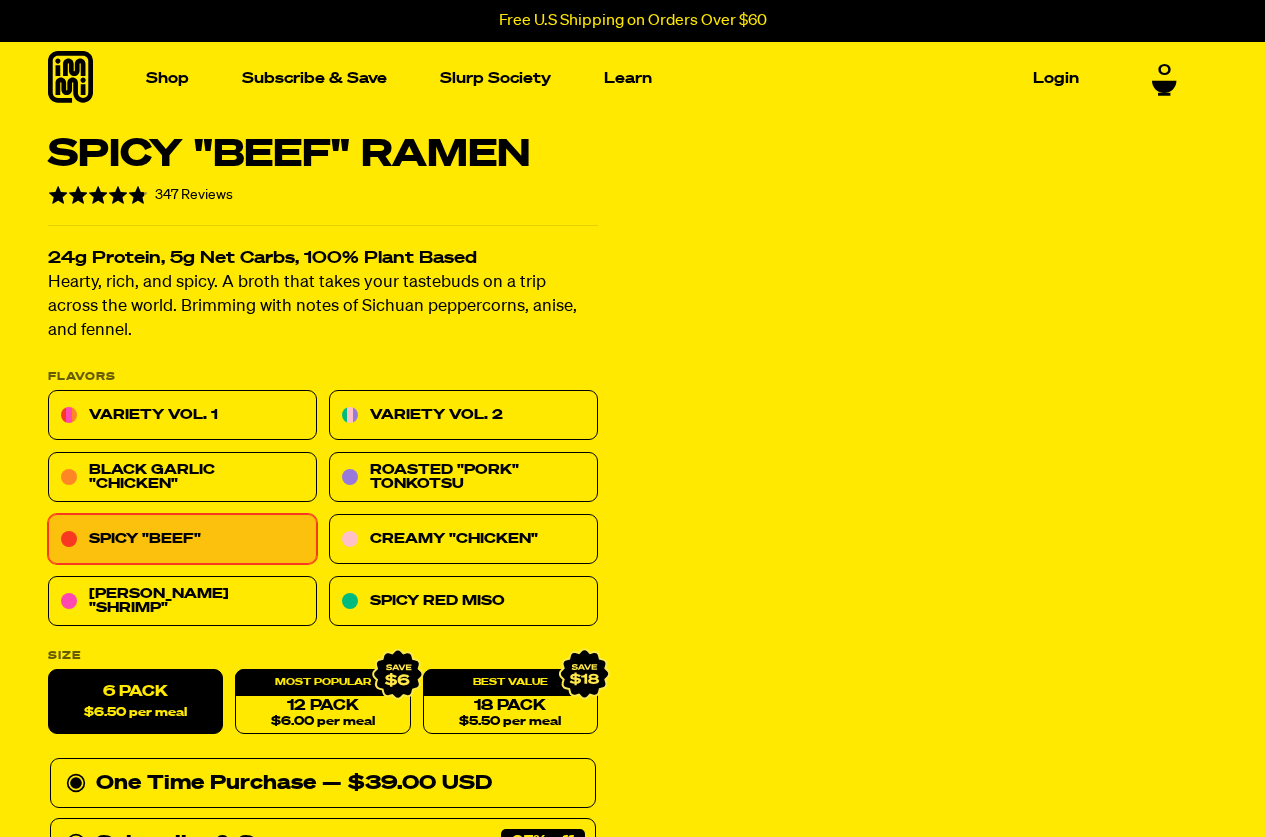 scroll, scrollTop: 0, scrollLeft: 0, axis: both 